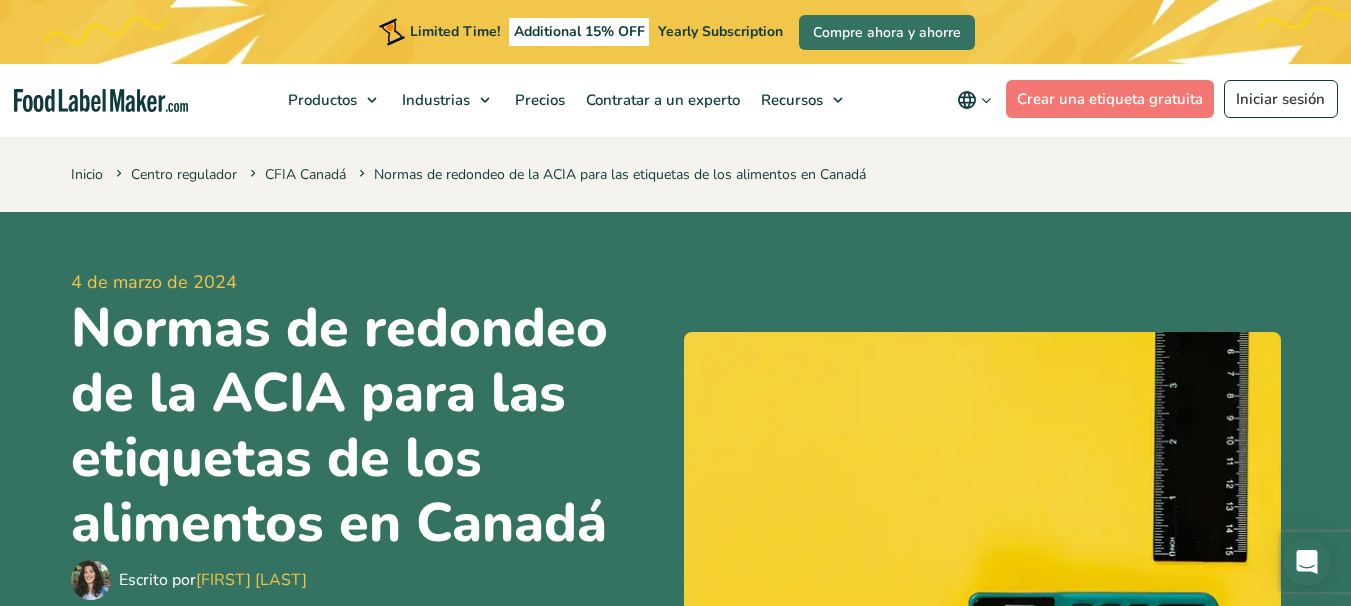 scroll, scrollTop: 896, scrollLeft: 0, axis: vertical 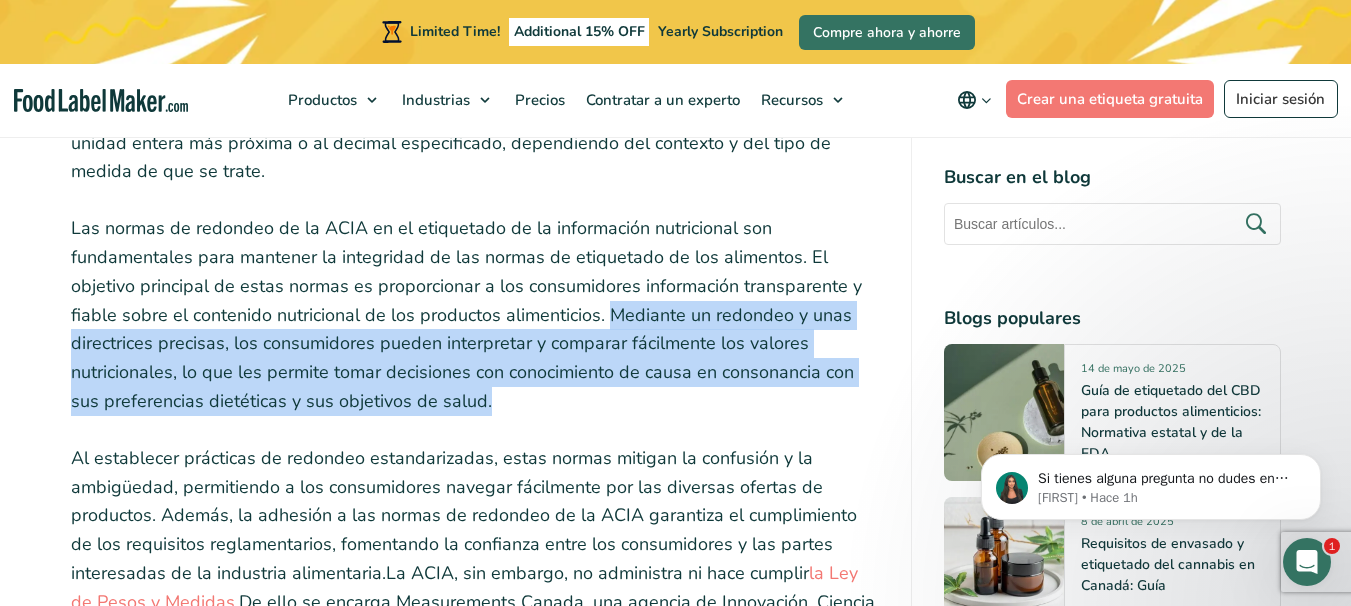 drag, startPoint x: 605, startPoint y: 311, endPoint x: 527, endPoint y: 407, distance: 123.69317 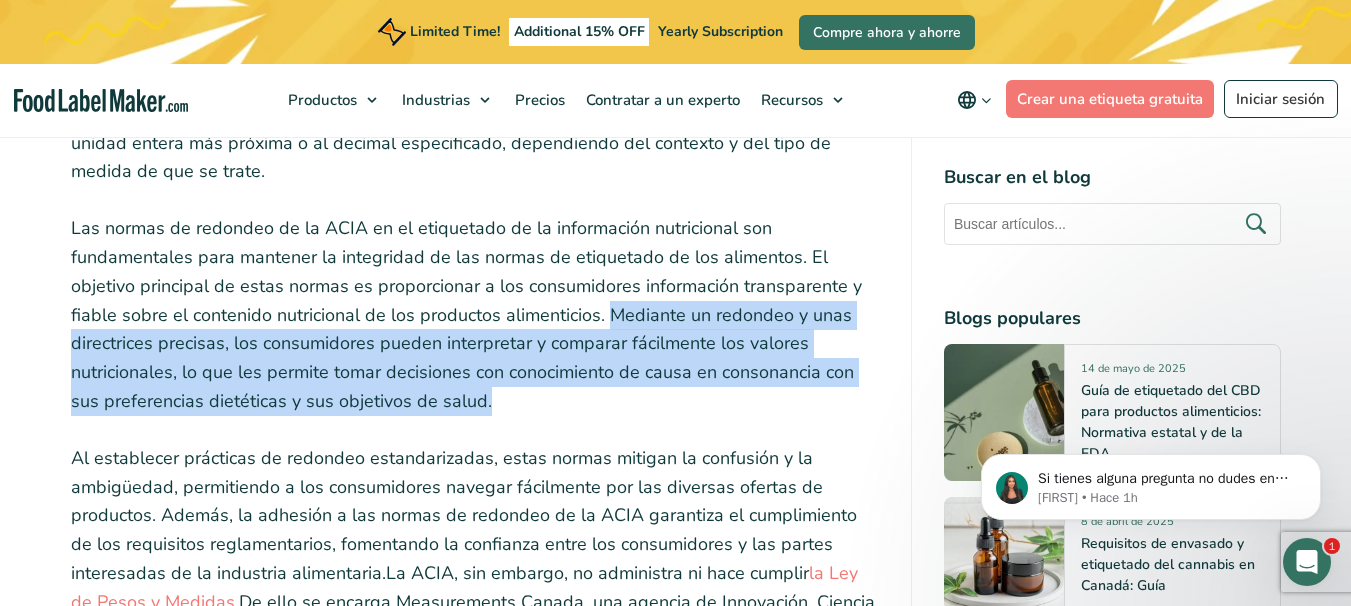 copy on "Mediante un redondeo y unas directrices precisas, los consumidores pueden interpretar y comparar fácilmente los valores nutricionales, lo que les permite tomar decisiones con conocimiento de causa en consonancia con sus preferencias dietéticas y sus objetivos de salud." 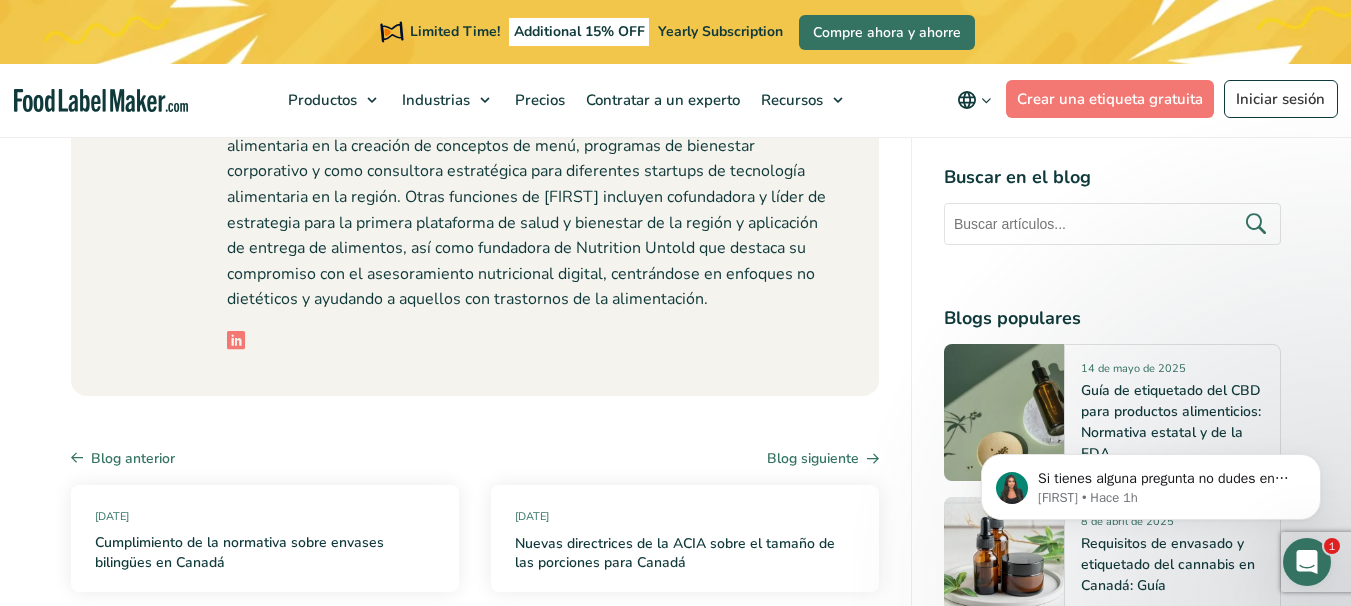 scroll, scrollTop: 7642, scrollLeft: 0, axis: vertical 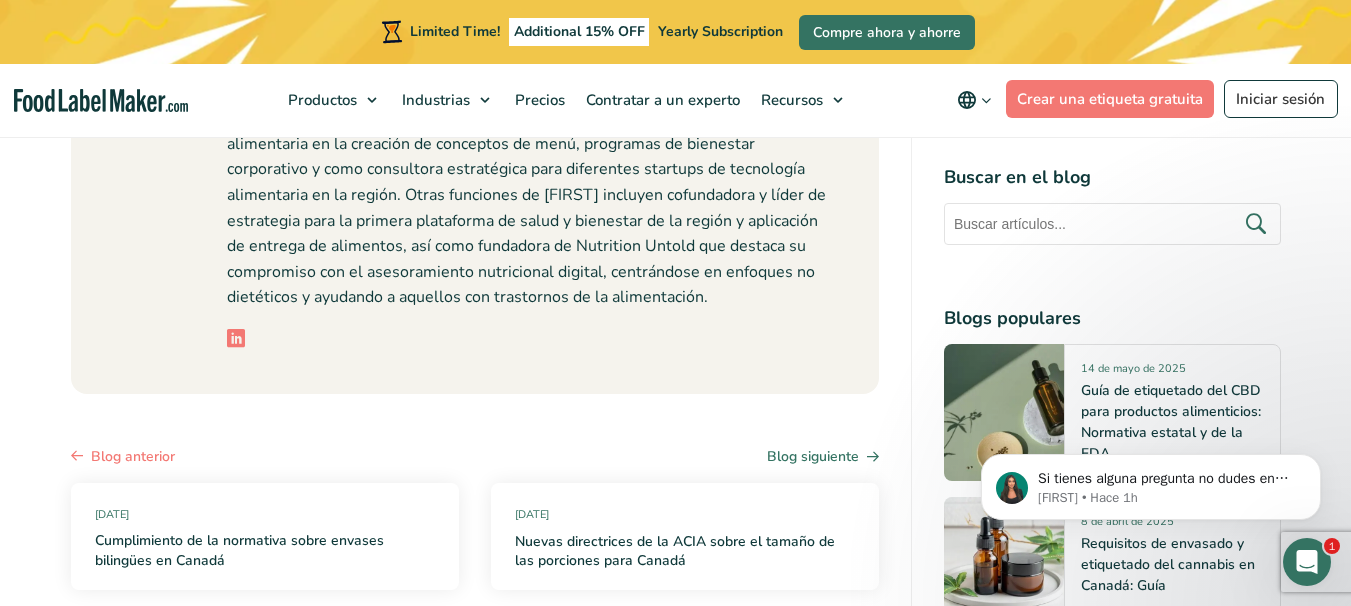 click at bounding box center [77, 456] 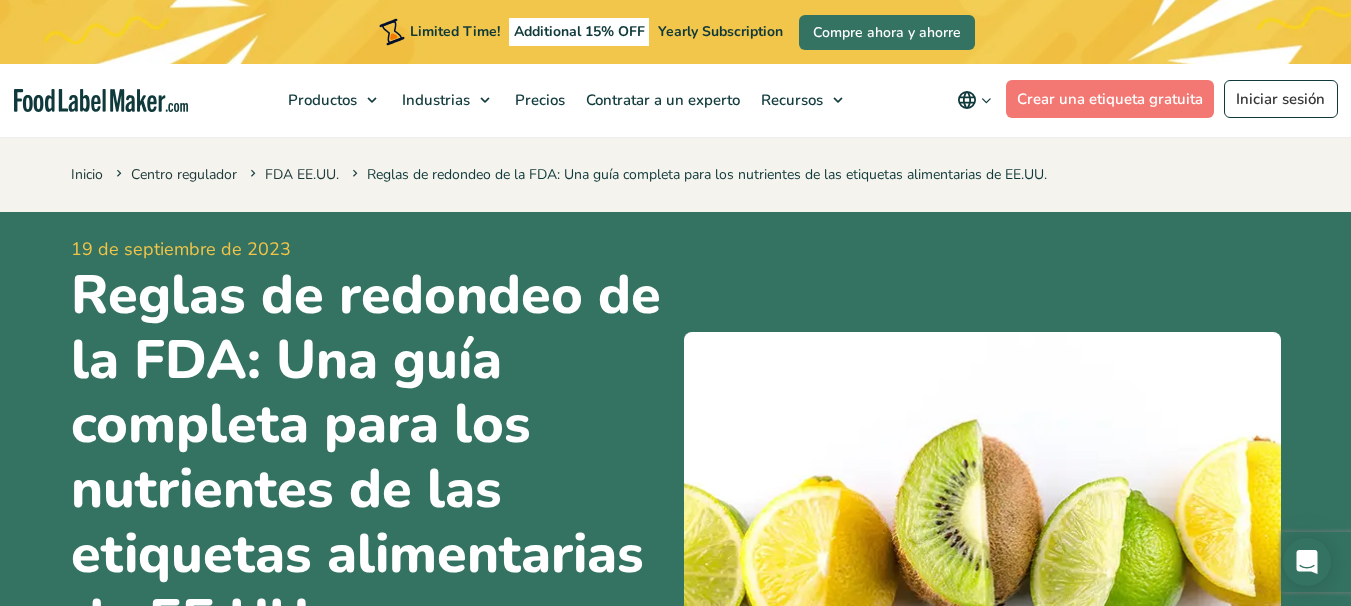 scroll, scrollTop: 600, scrollLeft: 0, axis: vertical 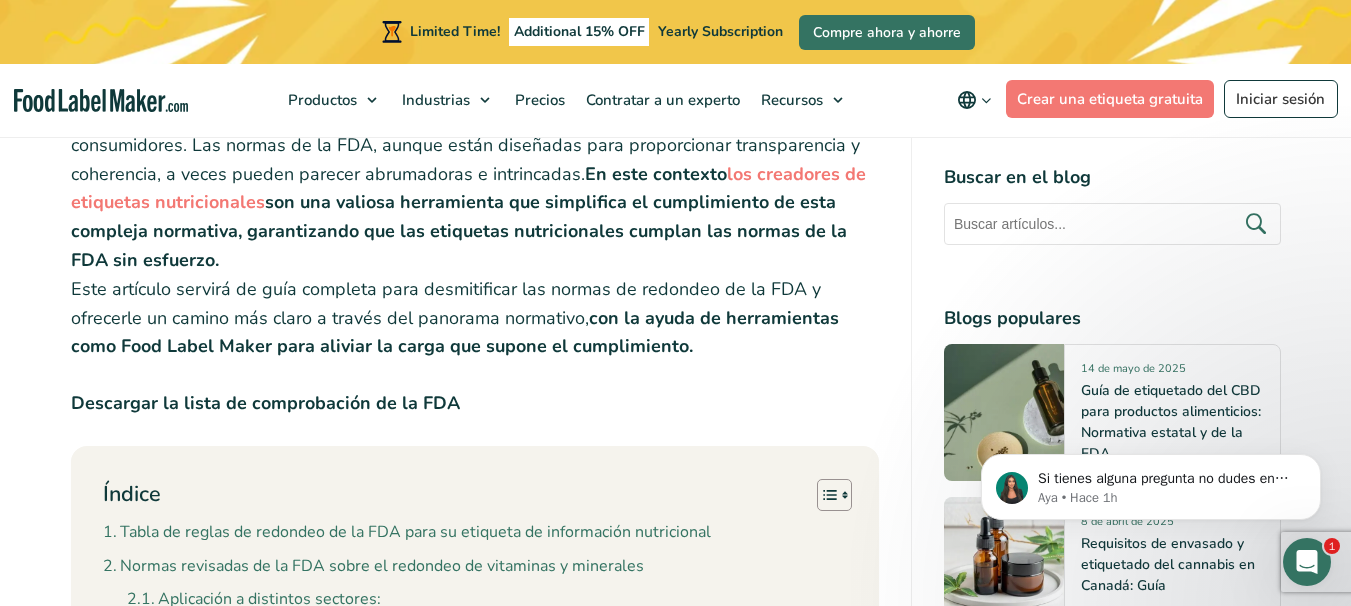 click on "Descargar la lista de comprobación de la FDA" at bounding box center [265, 403] 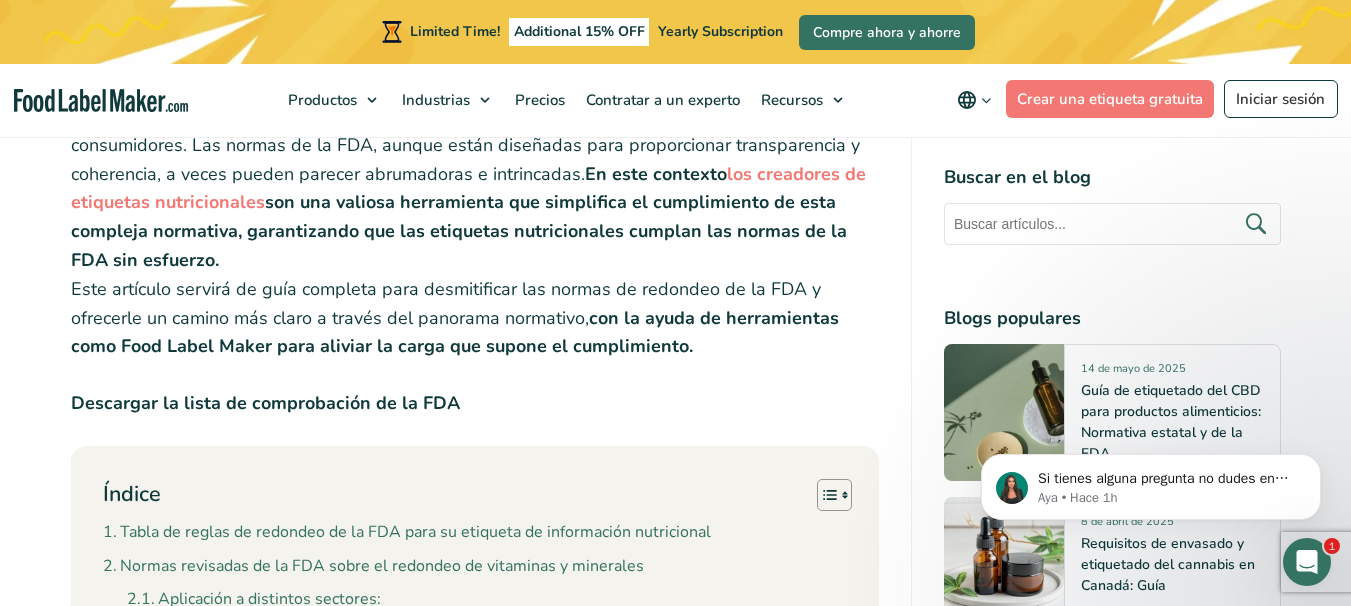 click on "Navegar por el intrincado laberinto de la normativa de la FDA puede parecer a menudo una tarea ardua, especialmente cuando se trata de comprender las normas de redondeo de los nutrientes de las etiquetas de los alimentos estadounidenses. Como parte interesada del sector alimentario, es probable que esté familiarizado con las dificultades que supone garantizar el cumplimiento de la normativa y, al mismo tiempo, conseguir que las etiquetas sean claras e informativas para los consumidores. Las normas de la FDA, aunque están diseñadas para proporcionar transparencia y coherencia, a veces pueden parecer abrumadoras e intrincadas.  En este contexto  los creadores de etiquetas nutricionales  son una valiosa herramienta que simplifica el cumplimiento de esta compleja normativa, garantizando que las etiquetas nutricionales cumplan las normas de la FDA sin esfuerzo. con la ayuda de herramientas como Food Label Maker para aliviar la carga que supone el cumplimiento." at bounding box center (475, 4069) 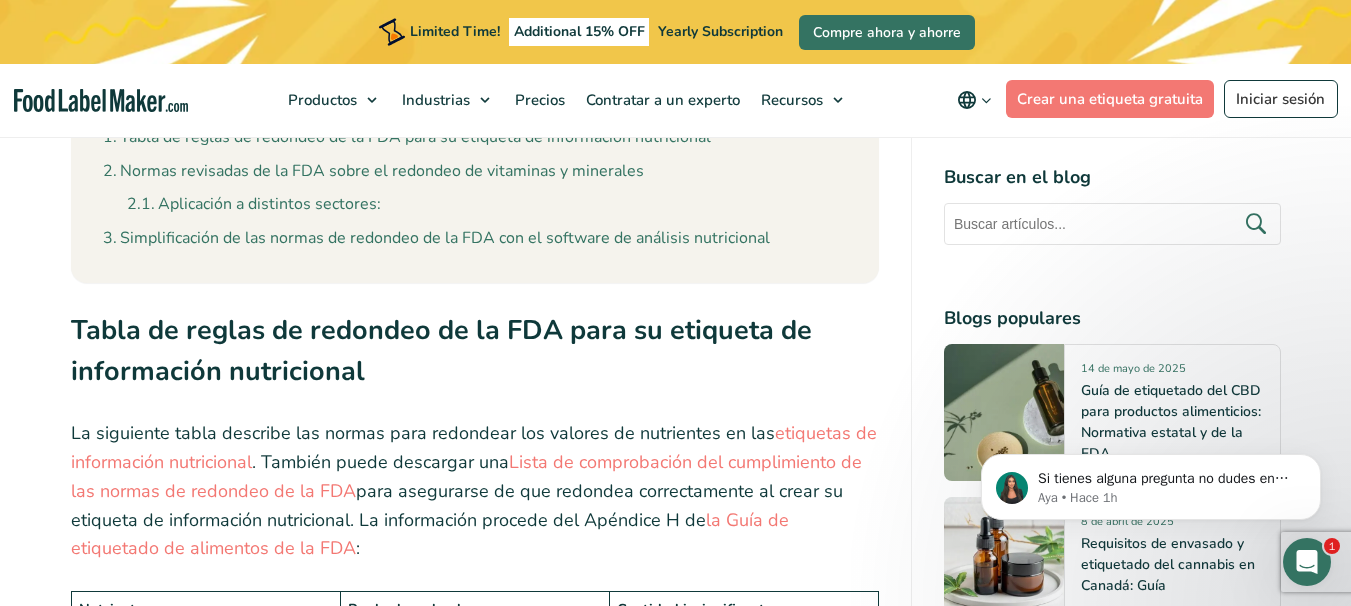 scroll, scrollTop: 1300, scrollLeft: 0, axis: vertical 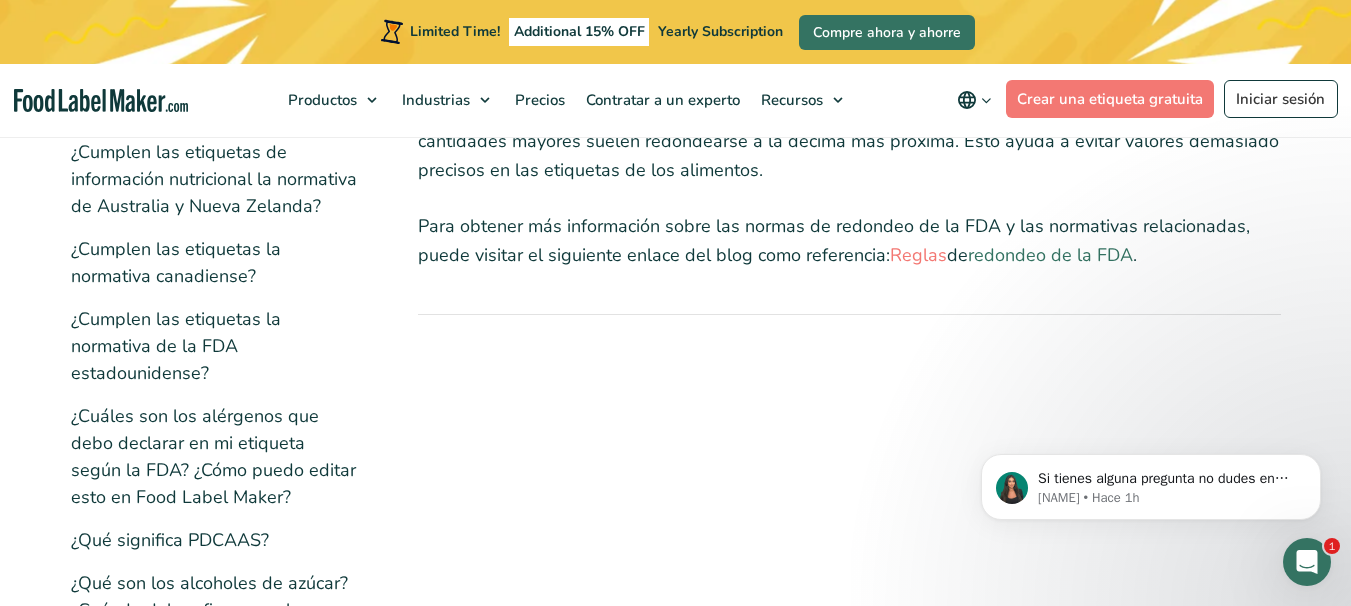 click on "redondeo de la FDA" at bounding box center (1050, 255) 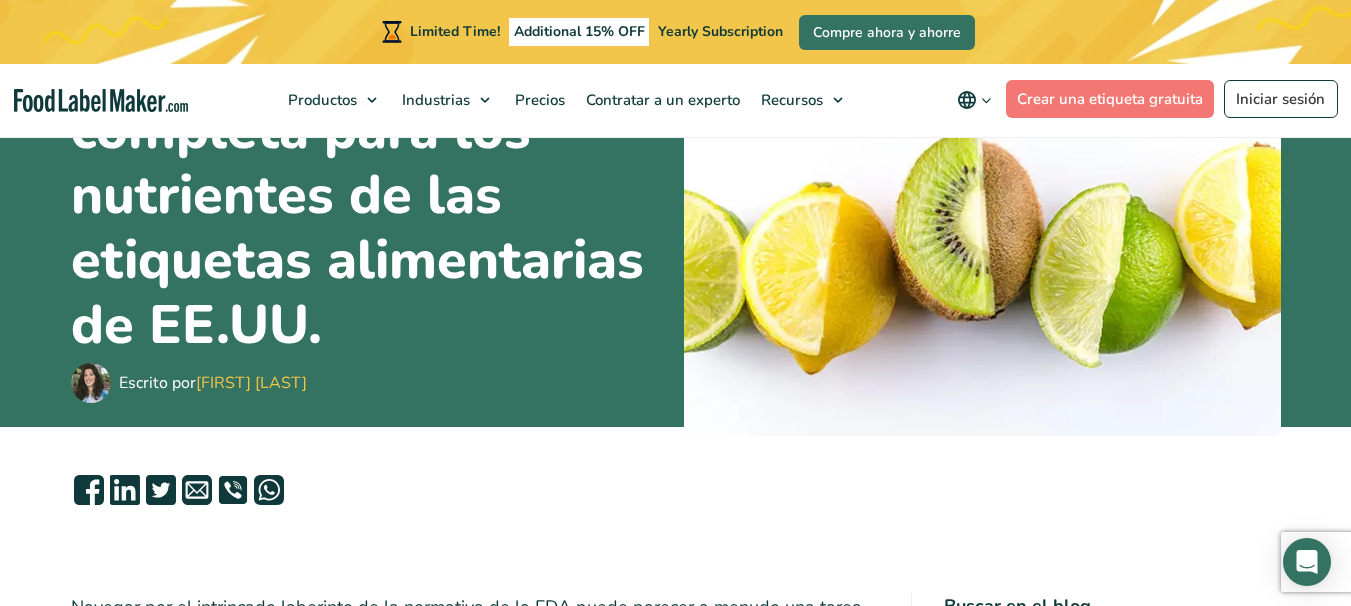 scroll, scrollTop: 800, scrollLeft: 0, axis: vertical 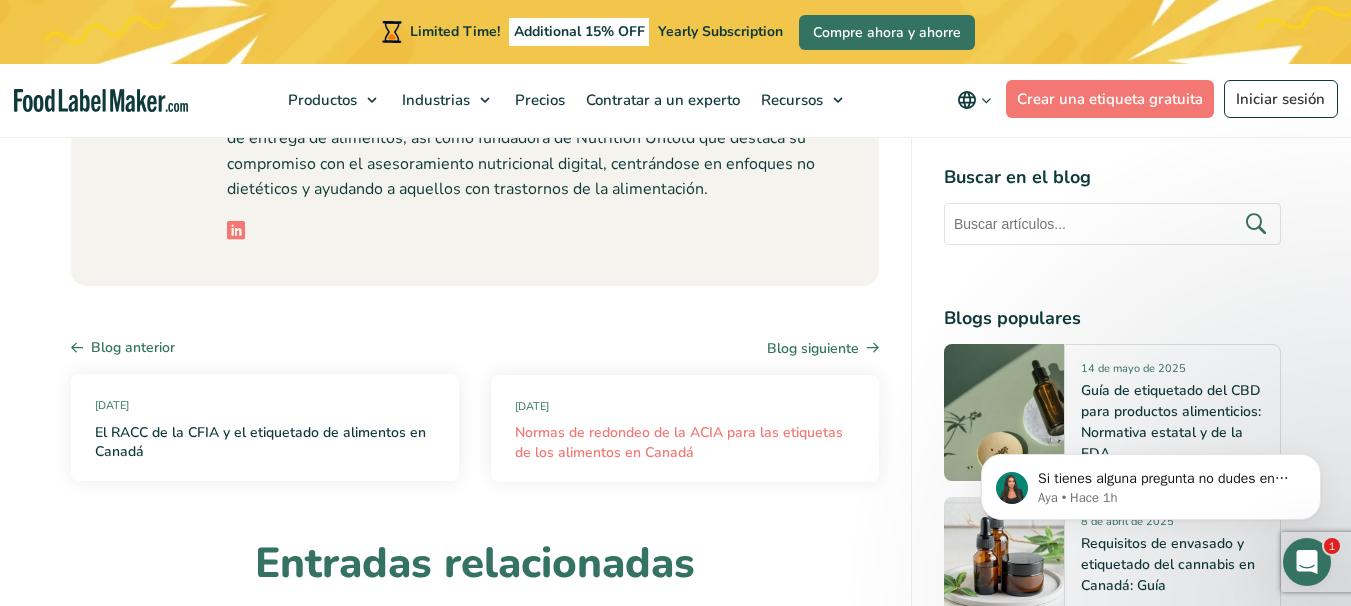 click on "Normas de redondeo de la ACIA para las etiquetas de los alimentos en Canadá" at bounding box center [685, 442] 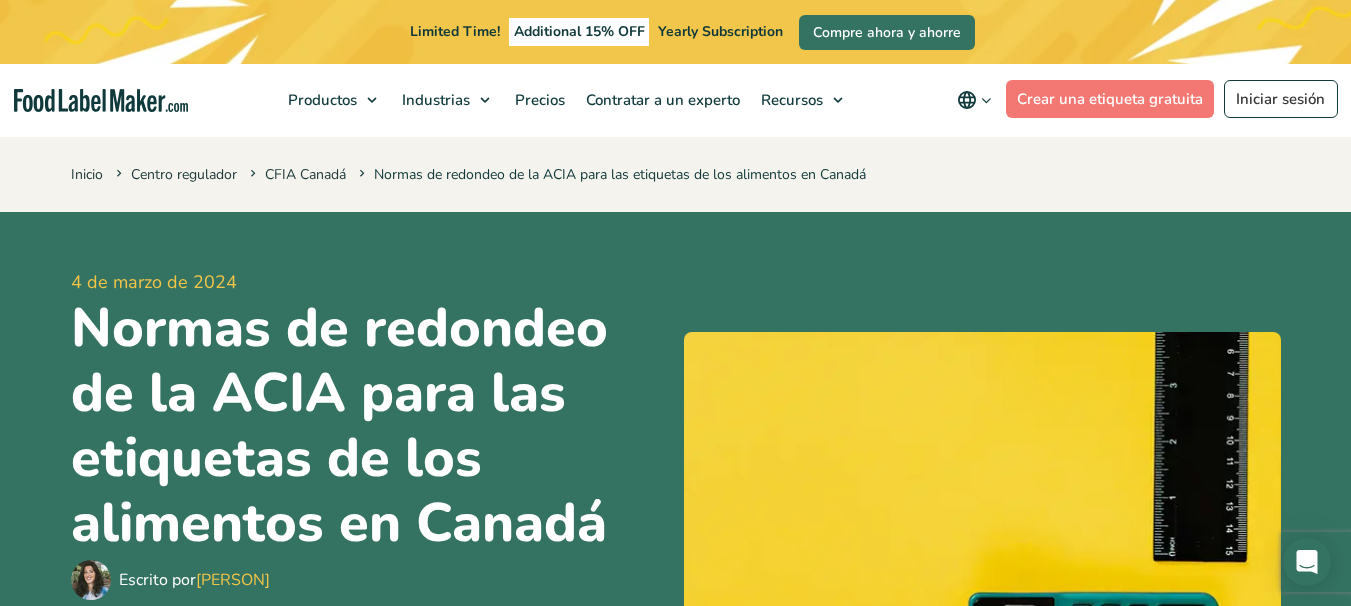 scroll, scrollTop: 0, scrollLeft: 0, axis: both 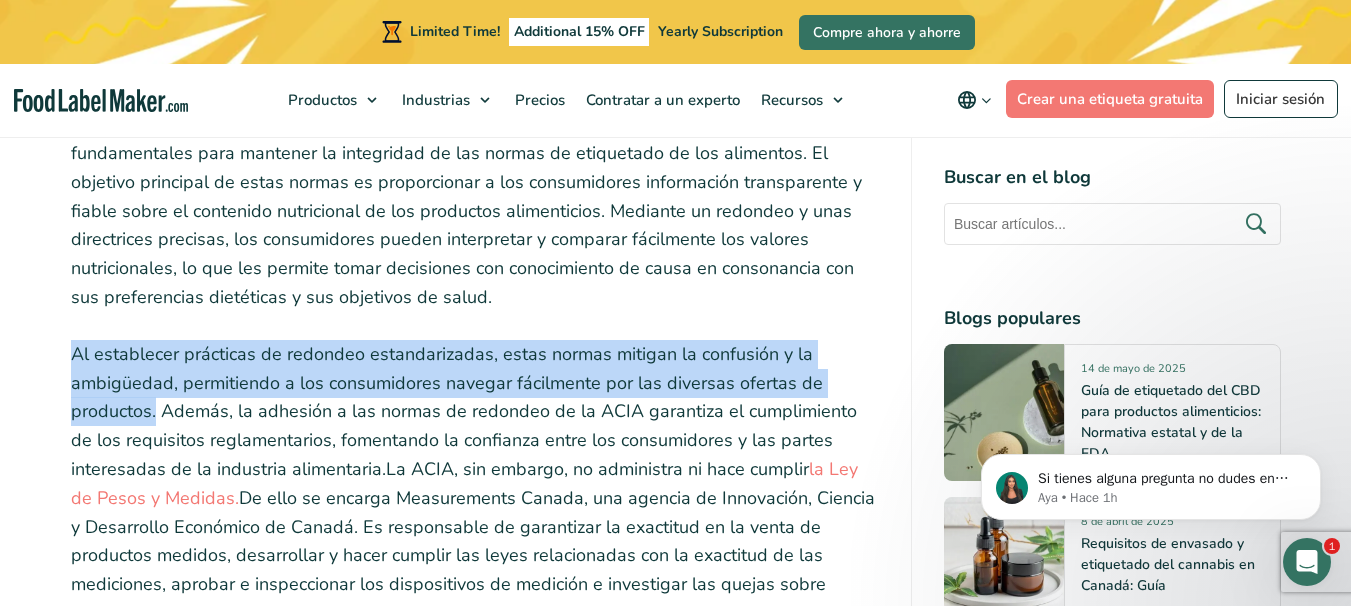 drag, startPoint x: 68, startPoint y: 350, endPoint x: 156, endPoint y: 409, distance: 105.9481 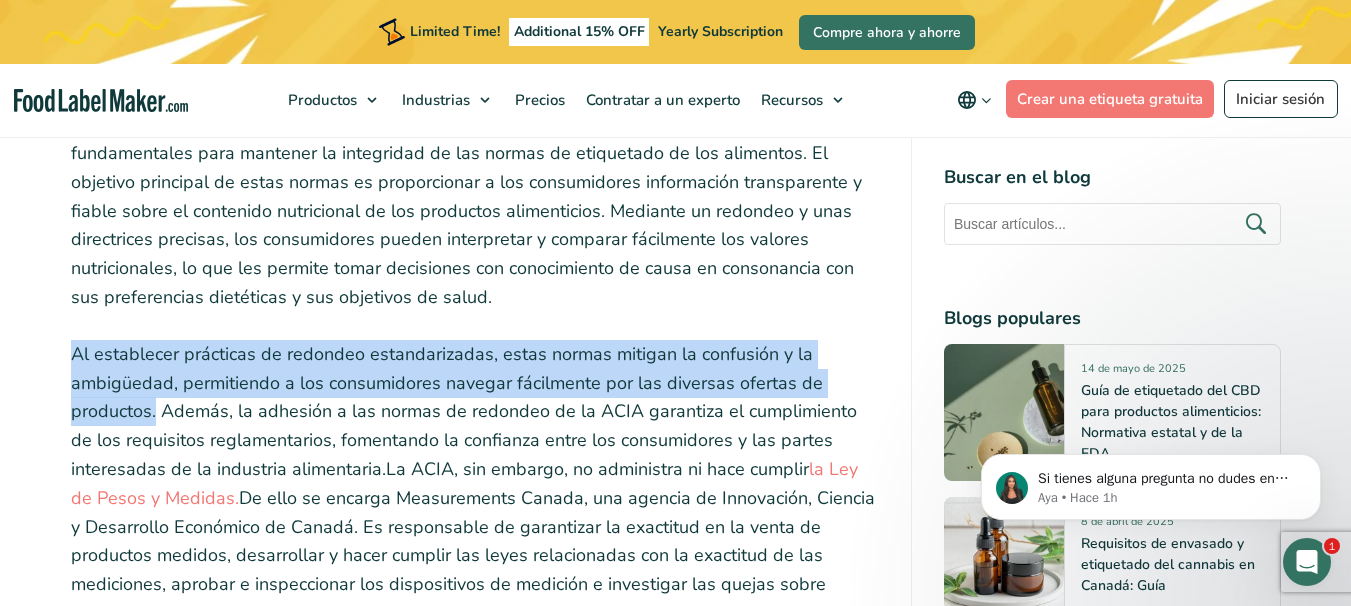 copy on "Al establecer prácticas de redondeo estandarizadas, estas normas mitigan la confusión y la ambigüedad, permitiendo a los consumidores navegar fácilmente por las diversas ofertas de productos." 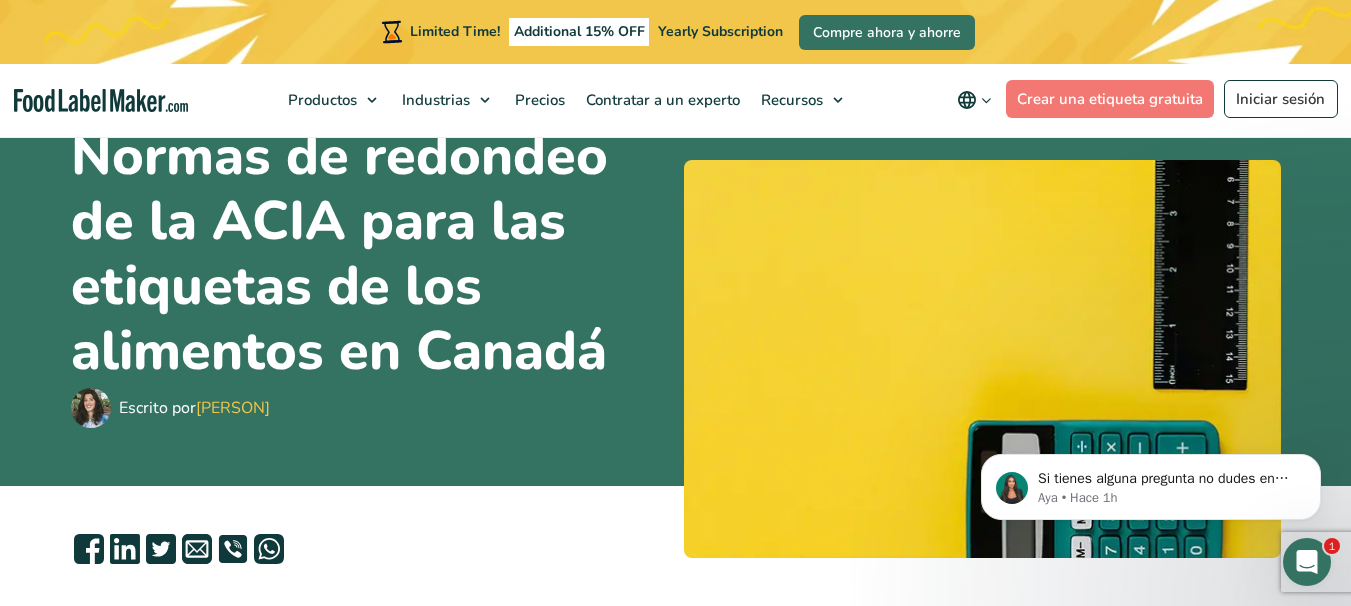 scroll, scrollTop: 0, scrollLeft: 0, axis: both 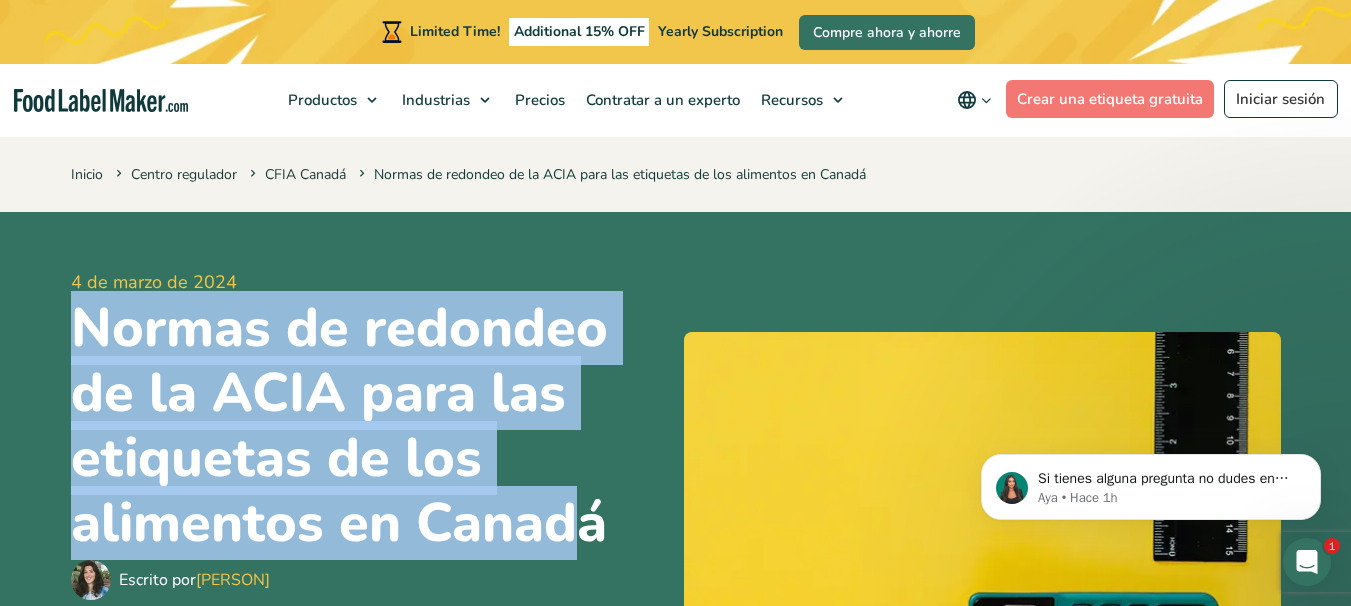 drag, startPoint x: 89, startPoint y: 331, endPoint x: 590, endPoint y: 504, distance: 530.0283 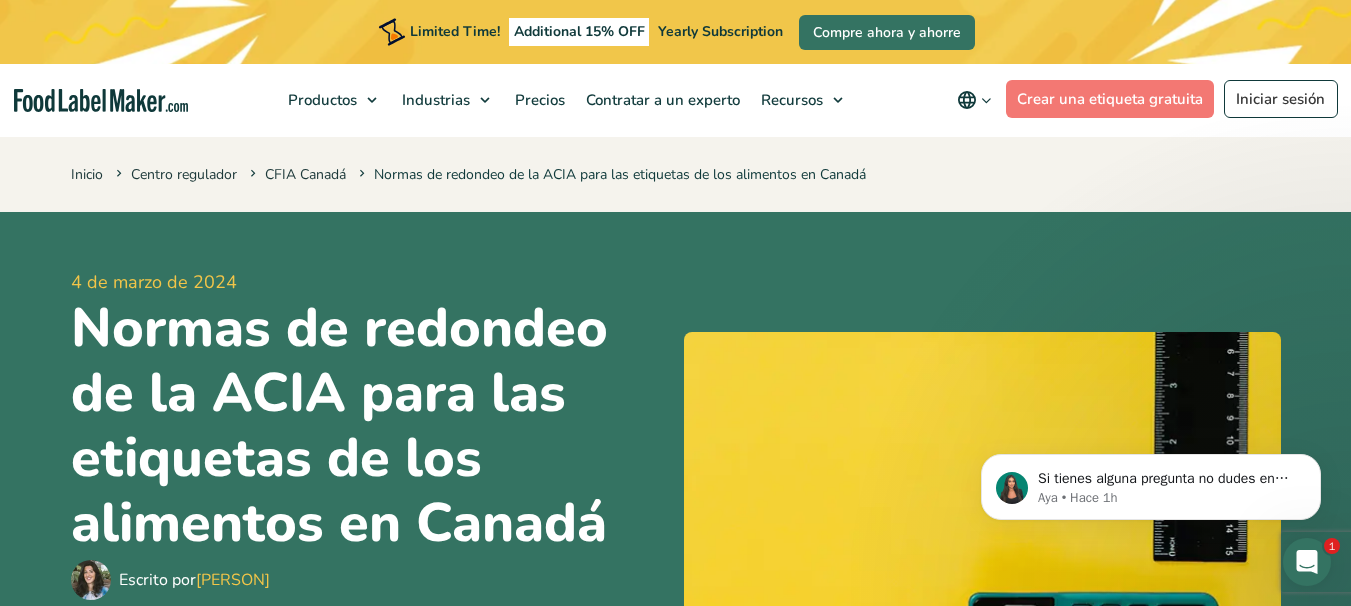 click on "Normas de redondeo de la ACIA para las etiquetas de los alimentos en Canadá" at bounding box center (369, 425) 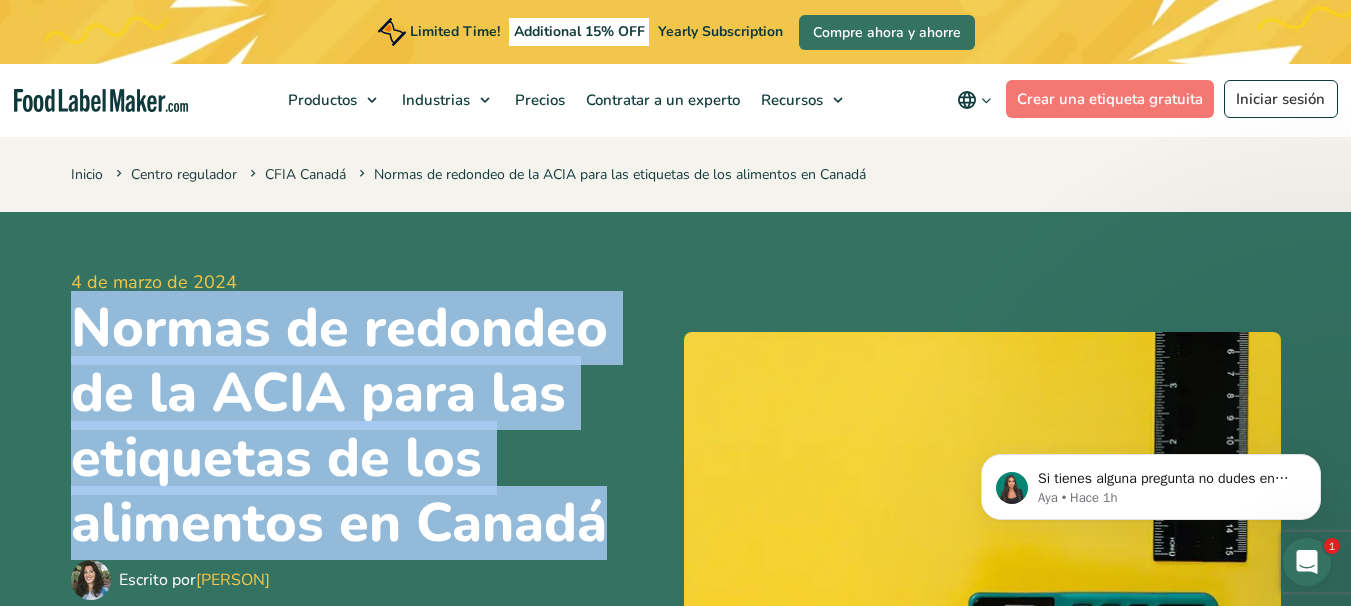 drag, startPoint x: 70, startPoint y: 317, endPoint x: 622, endPoint y: 518, distance: 587.45636 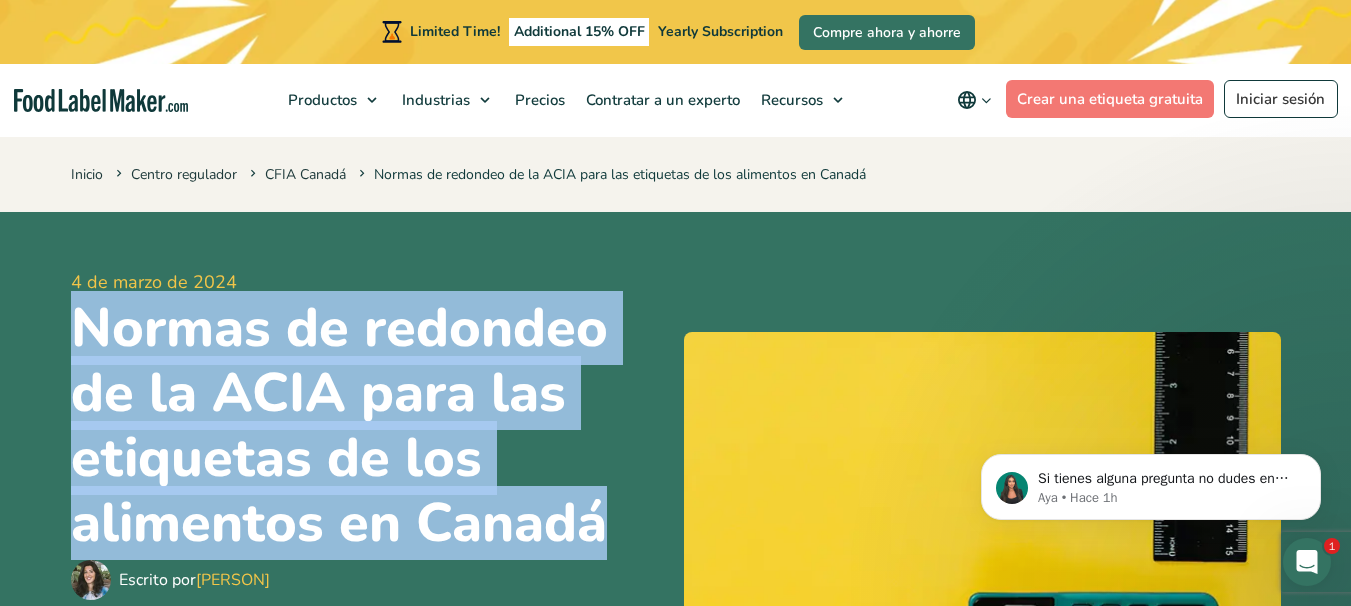 copy on "Normas de redondeo de la ACIA para las etiquetas de los alimentos en Canadá" 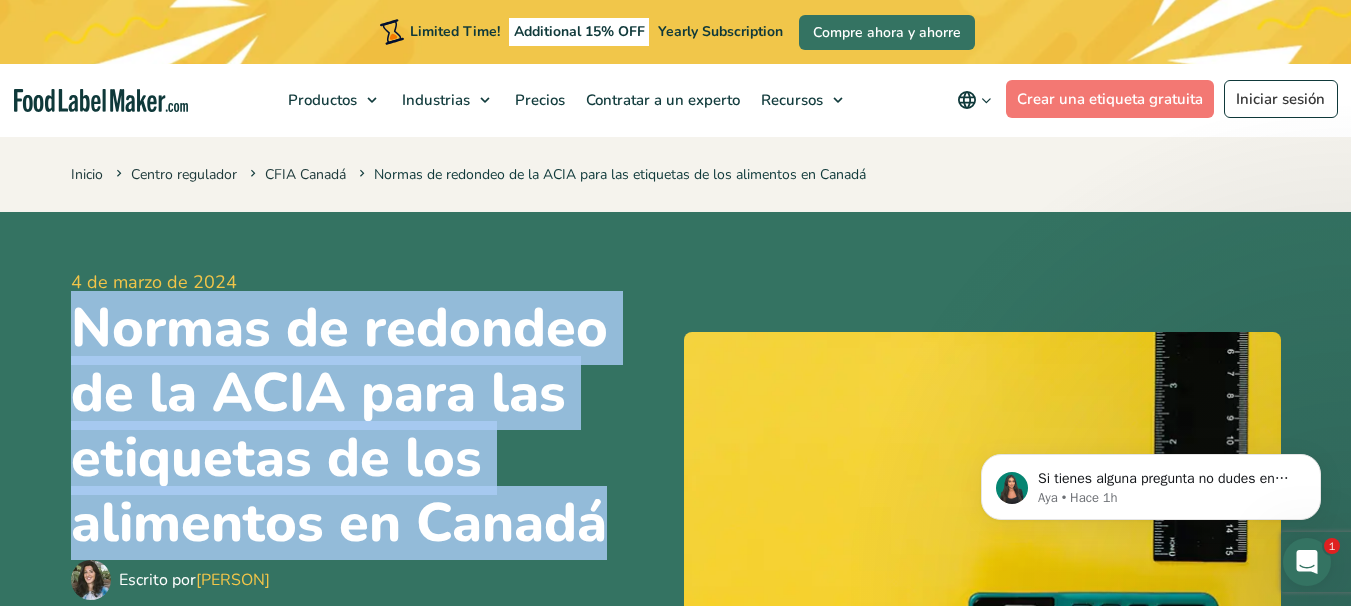 scroll, scrollTop: 200, scrollLeft: 0, axis: vertical 